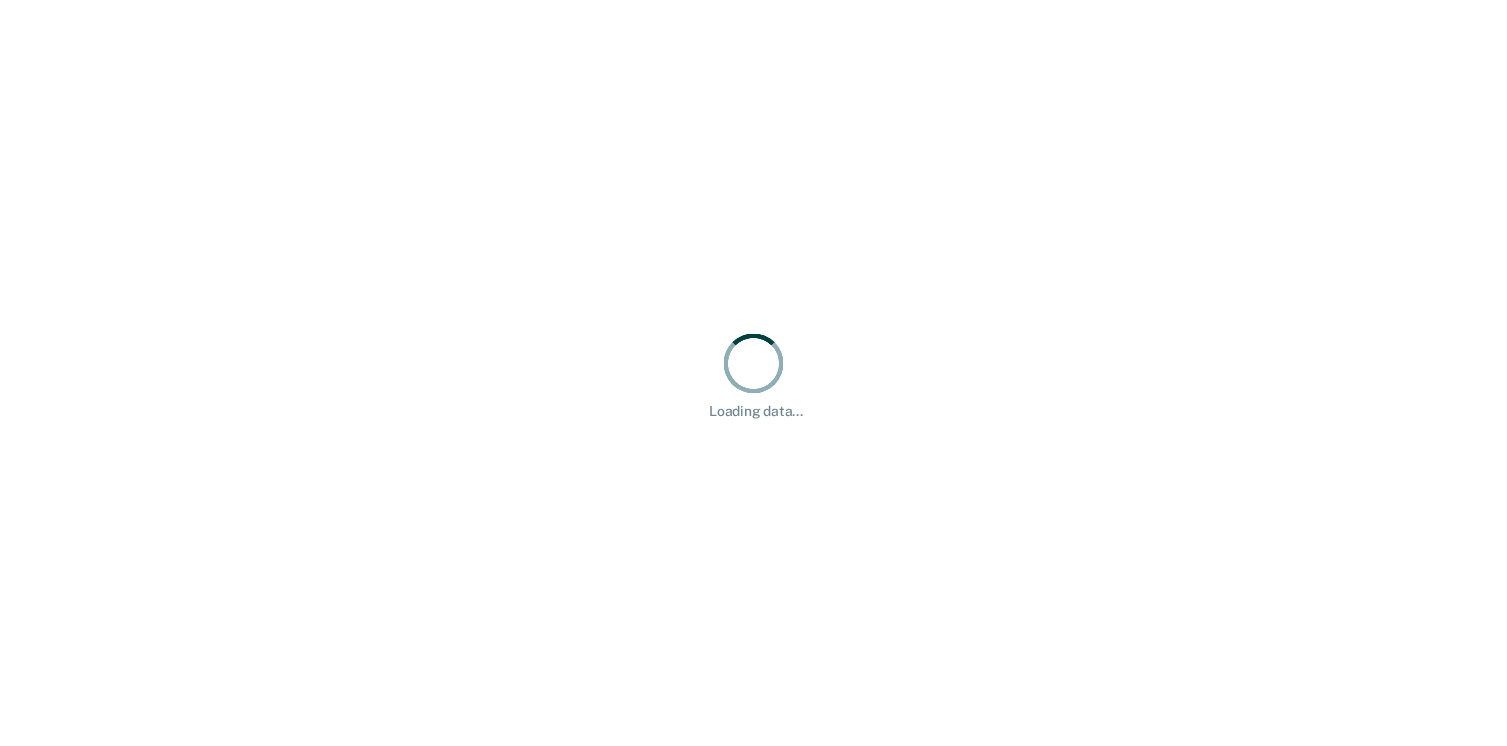scroll, scrollTop: 0, scrollLeft: 0, axis: both 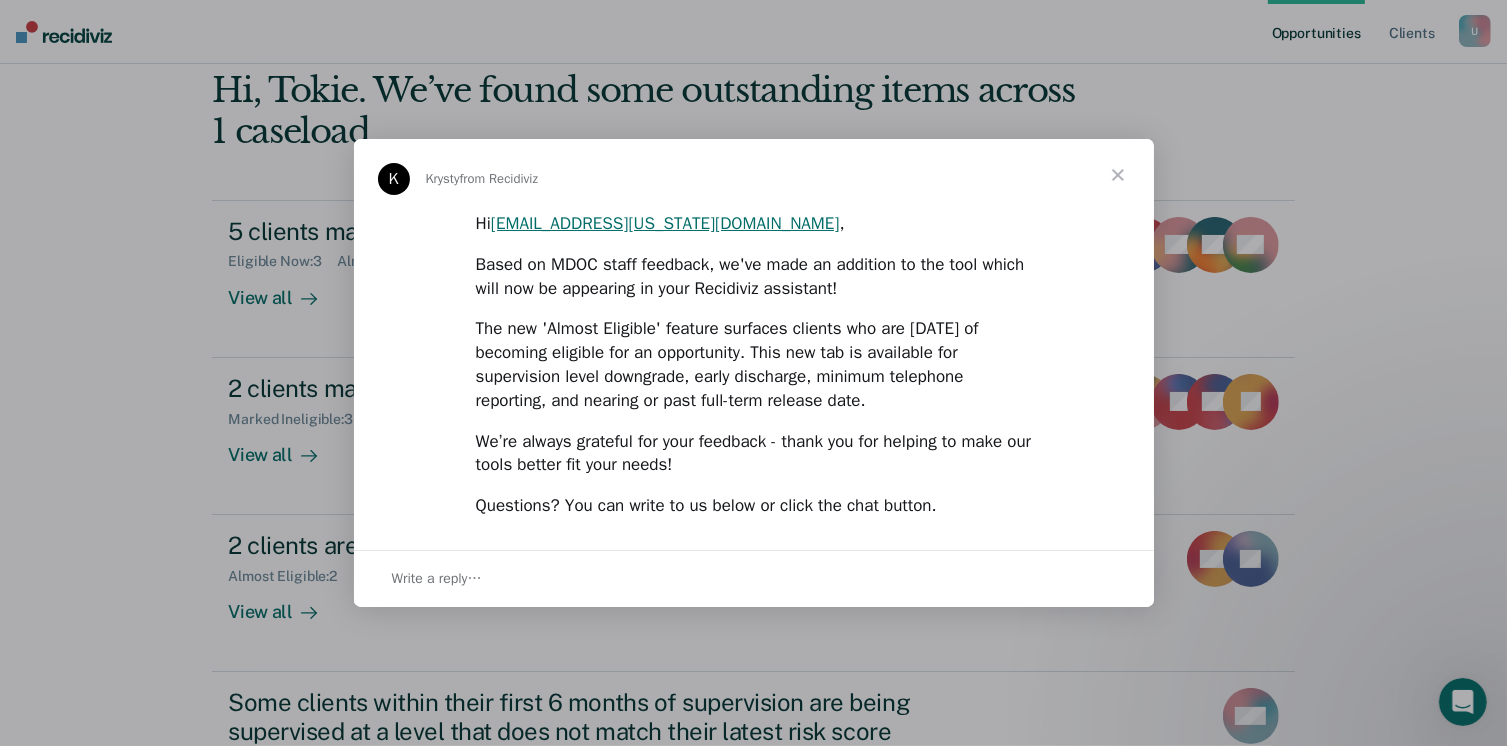 click at bounding box center (1118, 175) 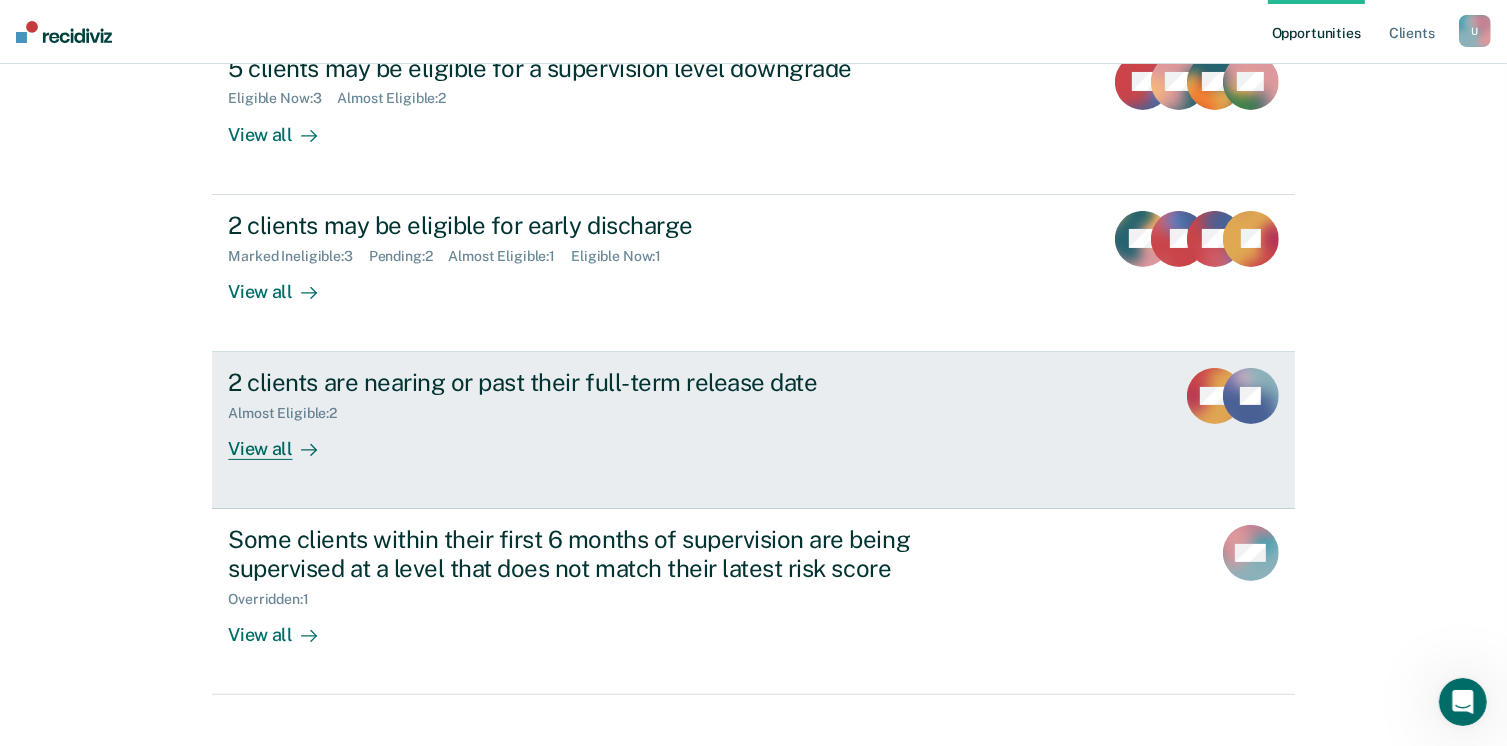 scroll, scrollTop: 290, scrollLeft: 0, axis: vertical 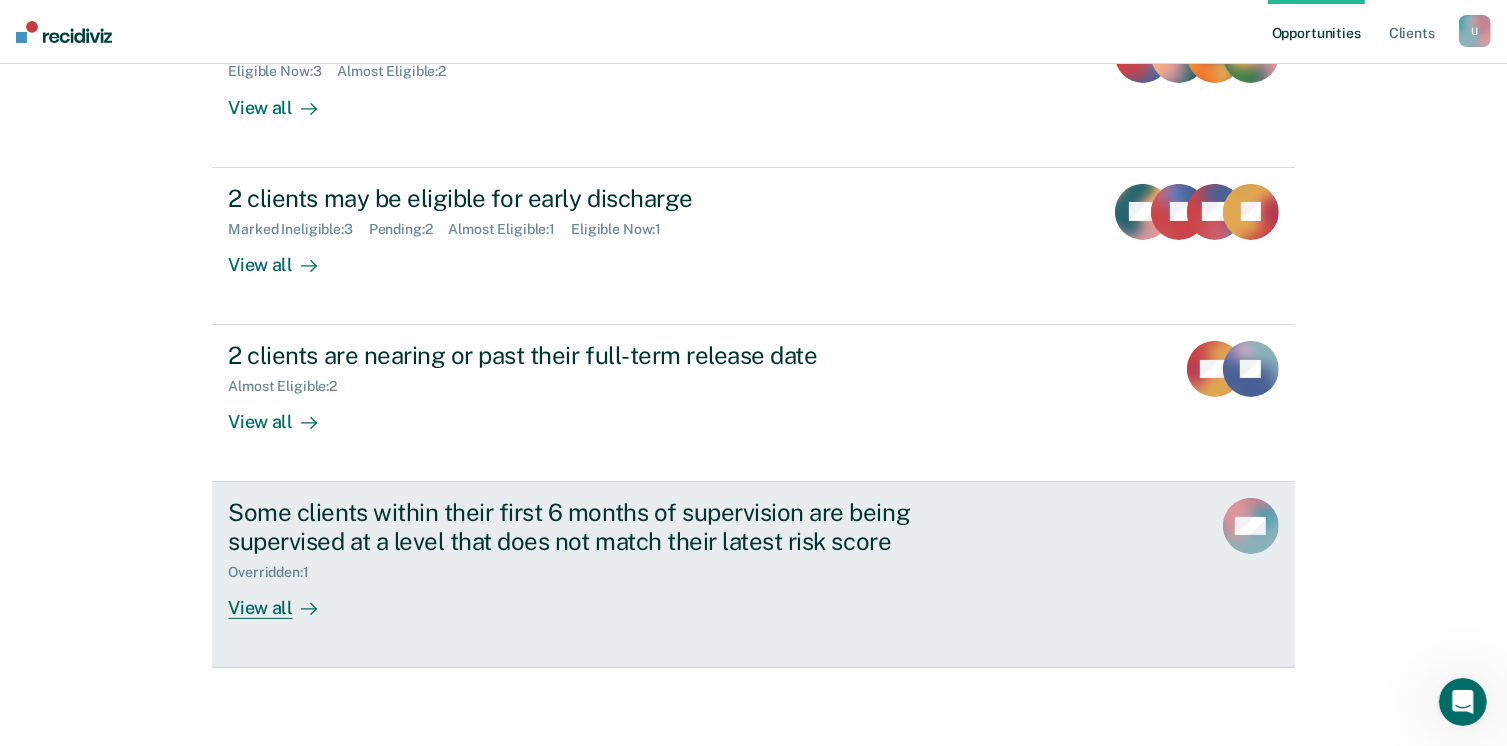 click on "View all" at bounding box center (284, 600) 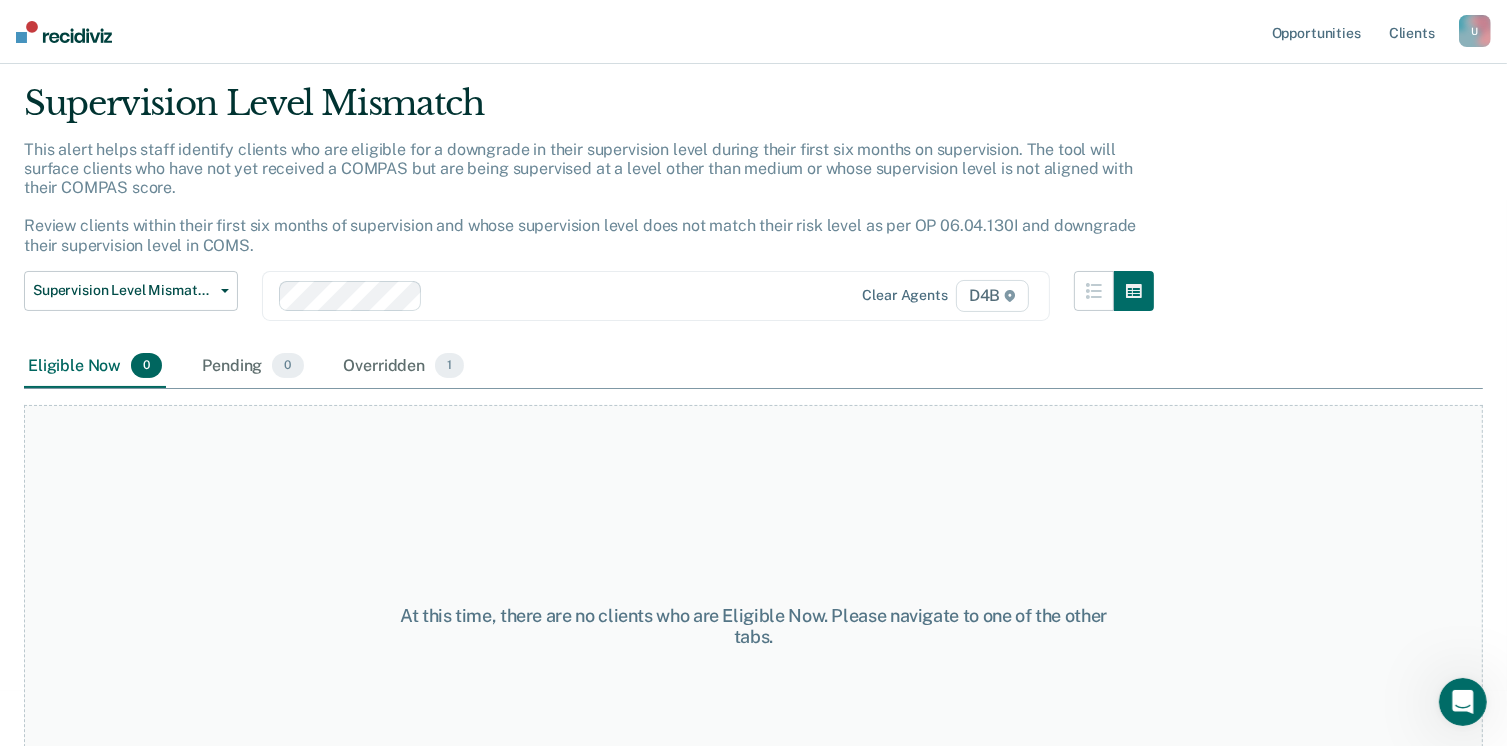 scroll, scrollTop: 100, scrollLeft: 0, axis: vertical 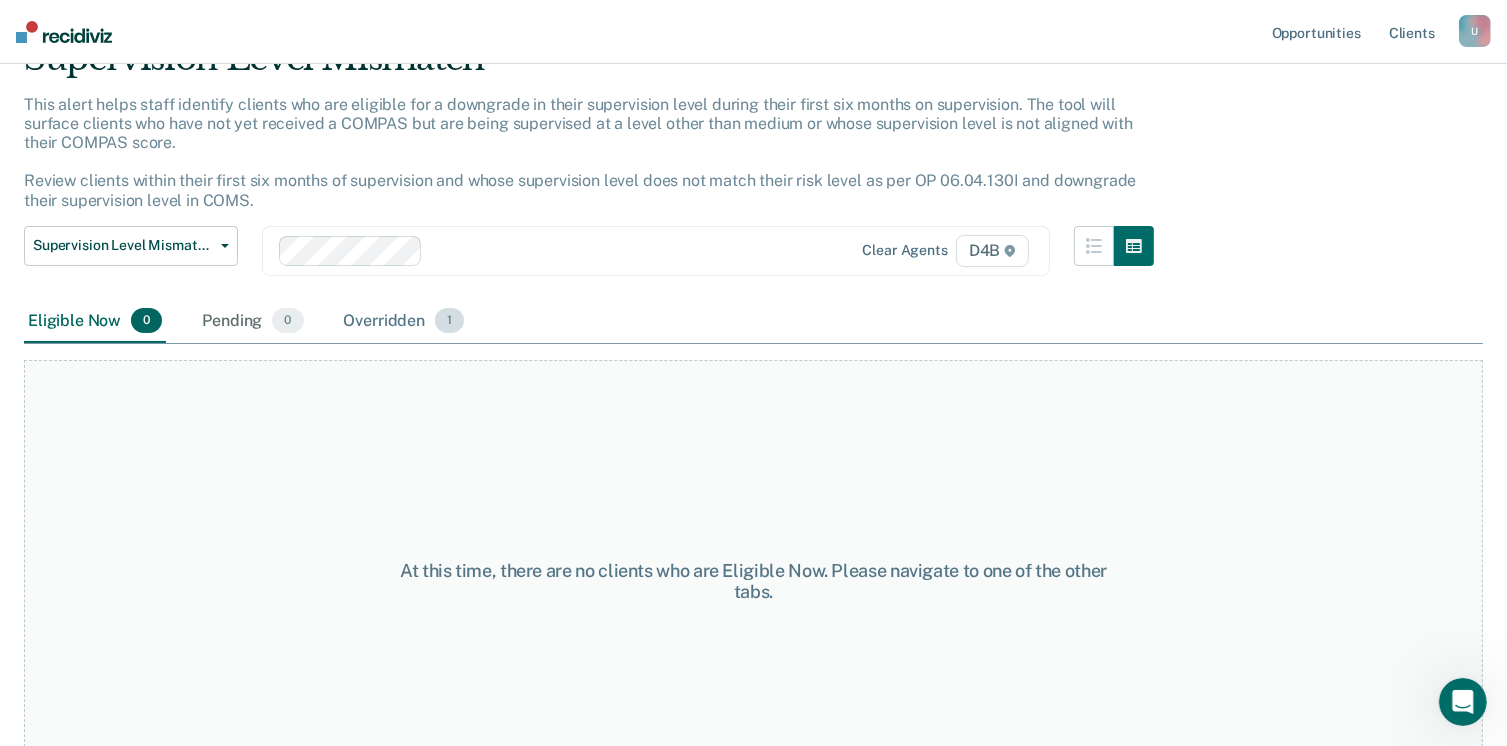 click on "Overridden 1" at bounding box center (404, 322) 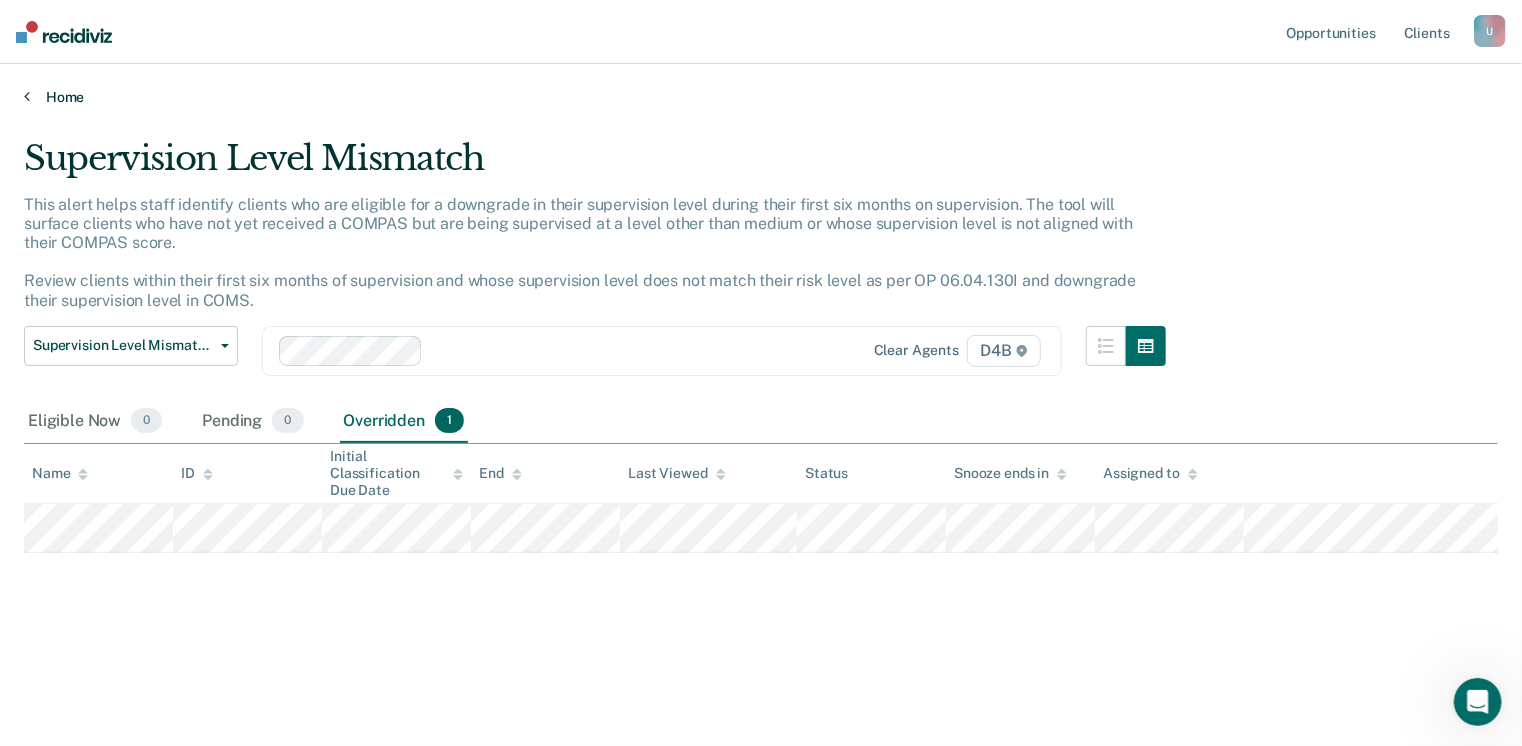 click on "Home" at bounding box center [761, 97] 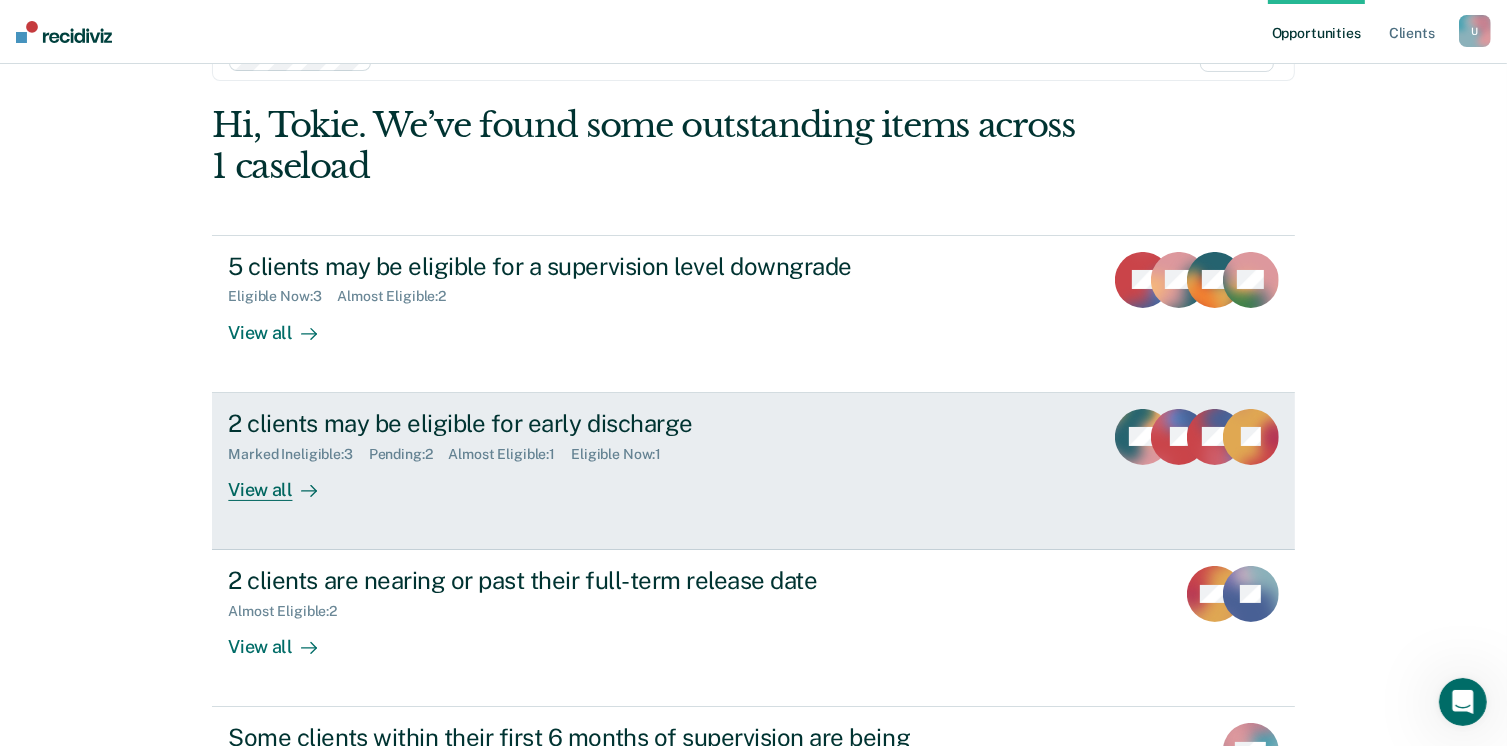 scroll, scrollTop: 100, scrollLeft: 0, axis: vertical 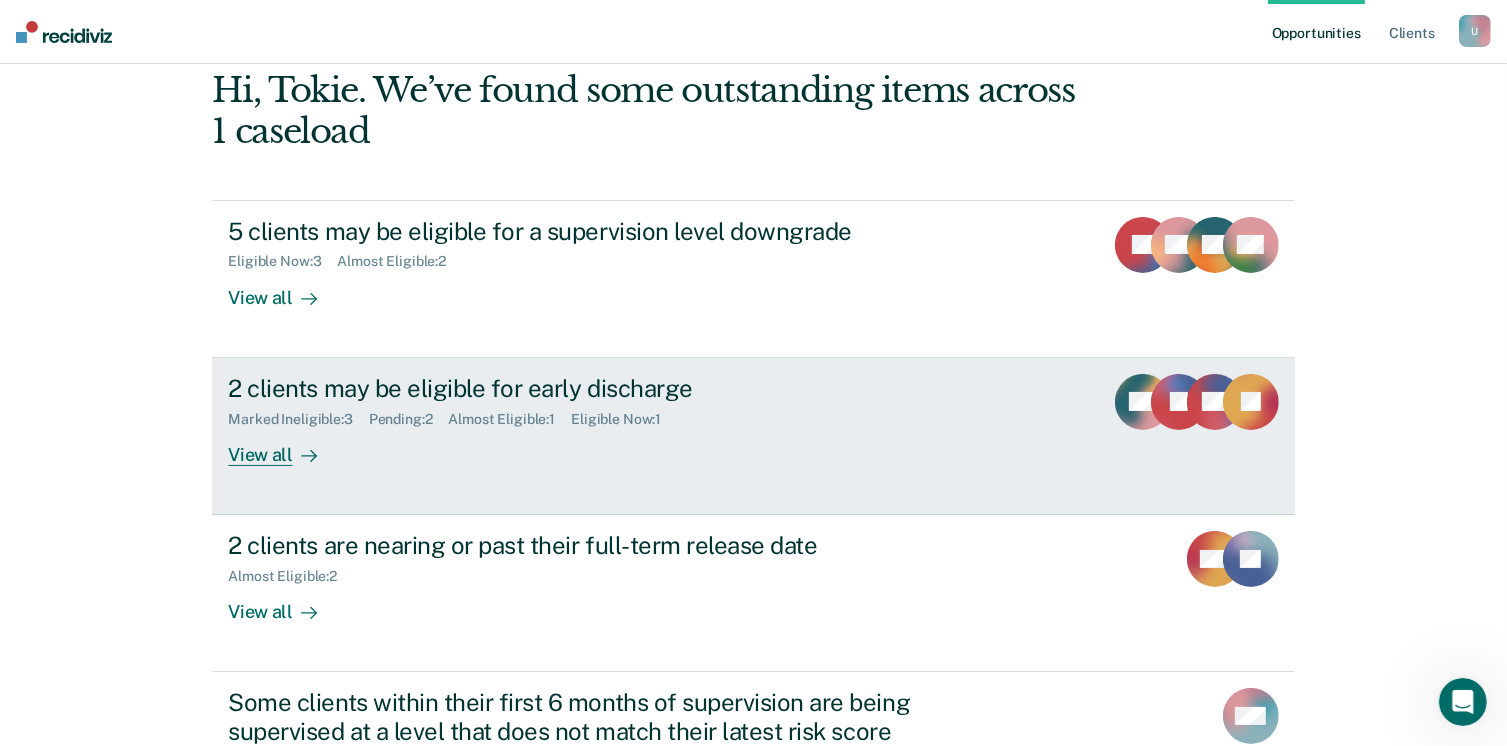 click on "View all" at bounding box center [284, 446] 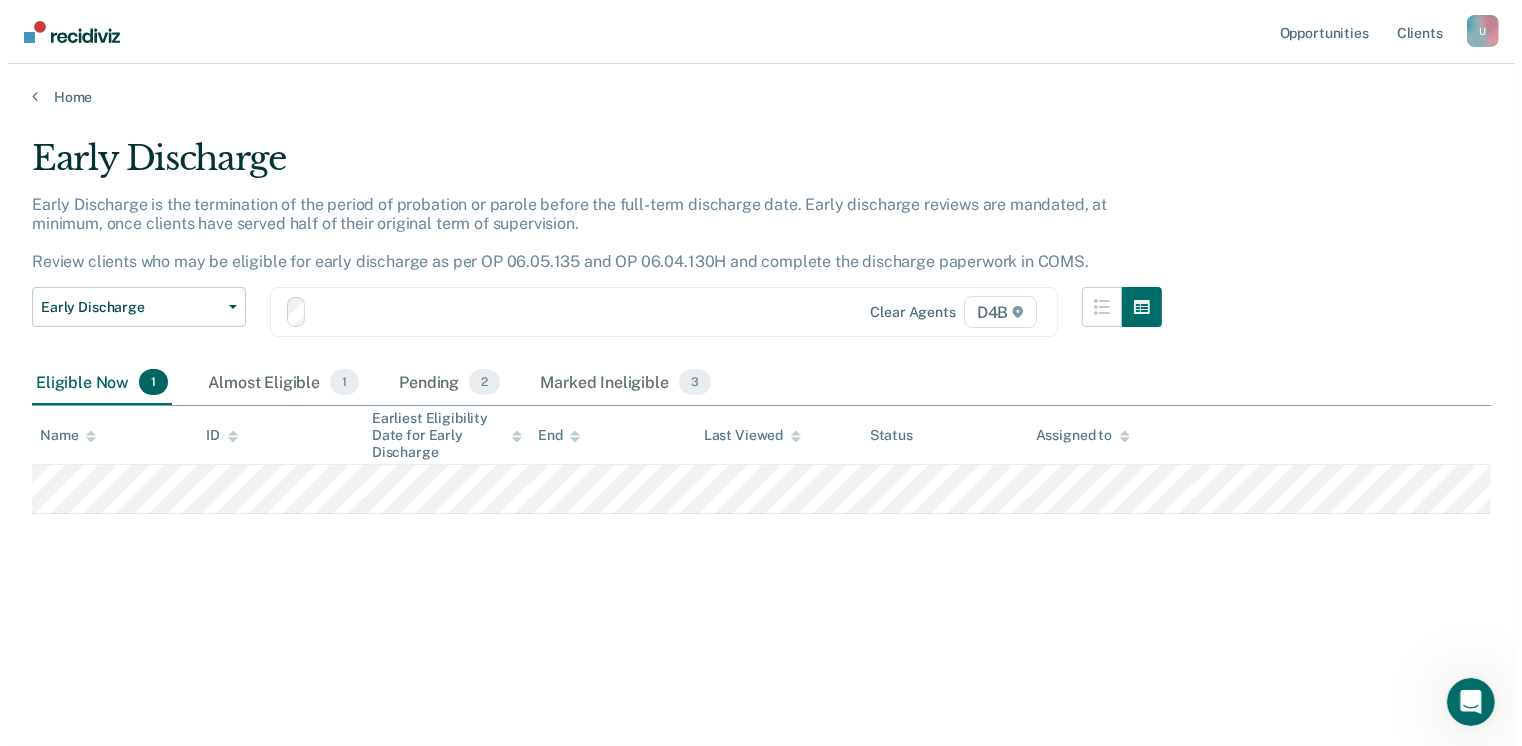 scroll, scrollTop: 0, scrollLeft: 0, axis: both 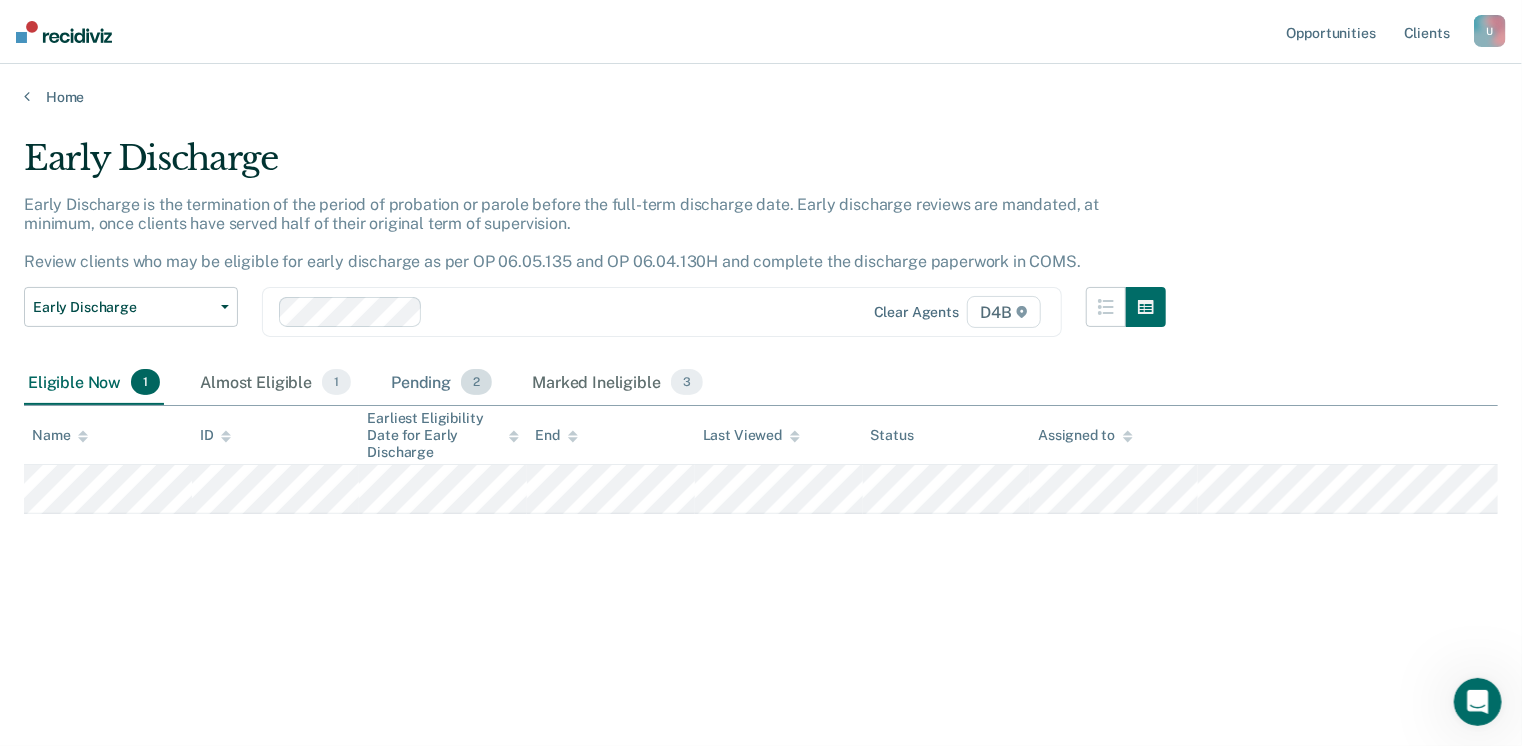 click on "Pending 2" at bounding box center [441, 383] 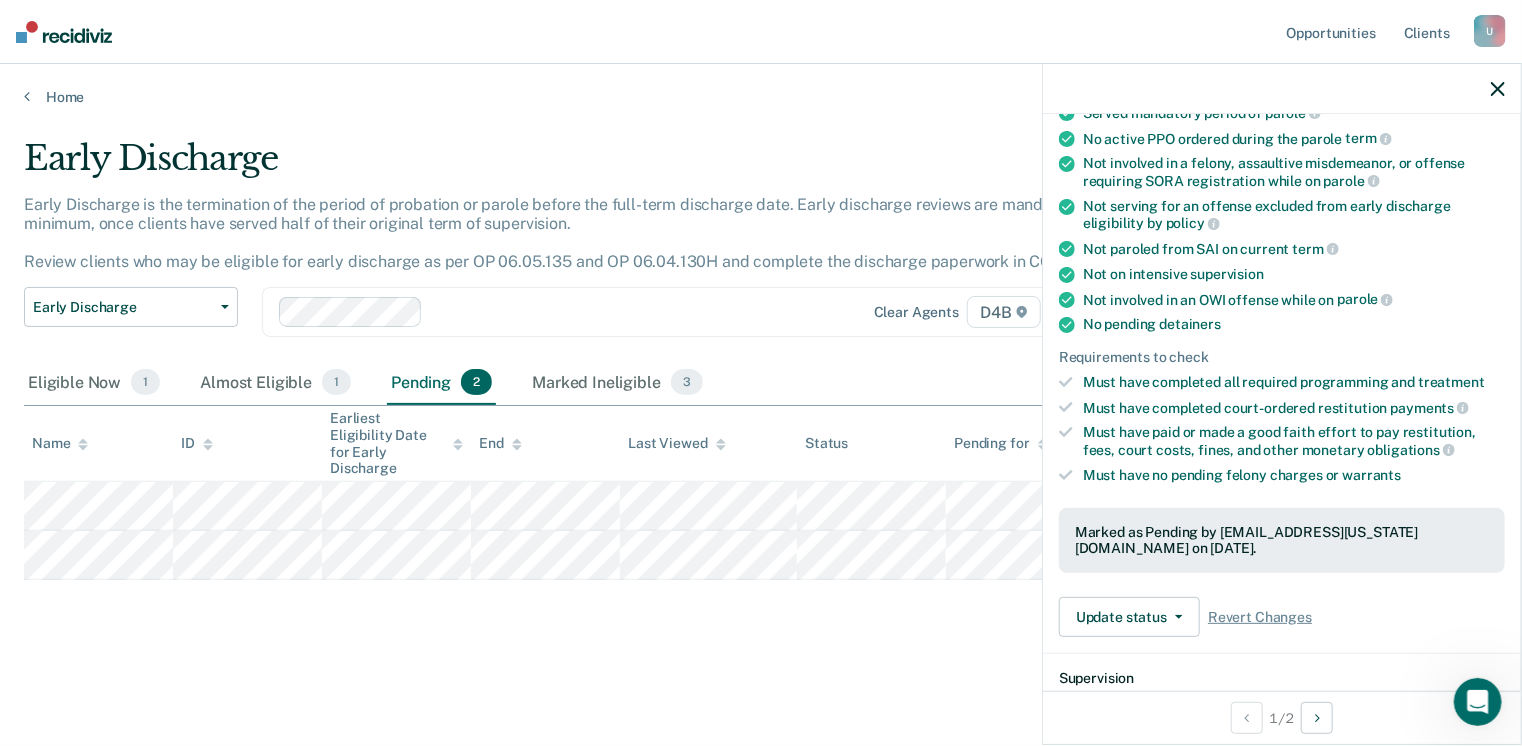 scroll, scrollTop: 300, scrollLeft: 0, axis: vertical 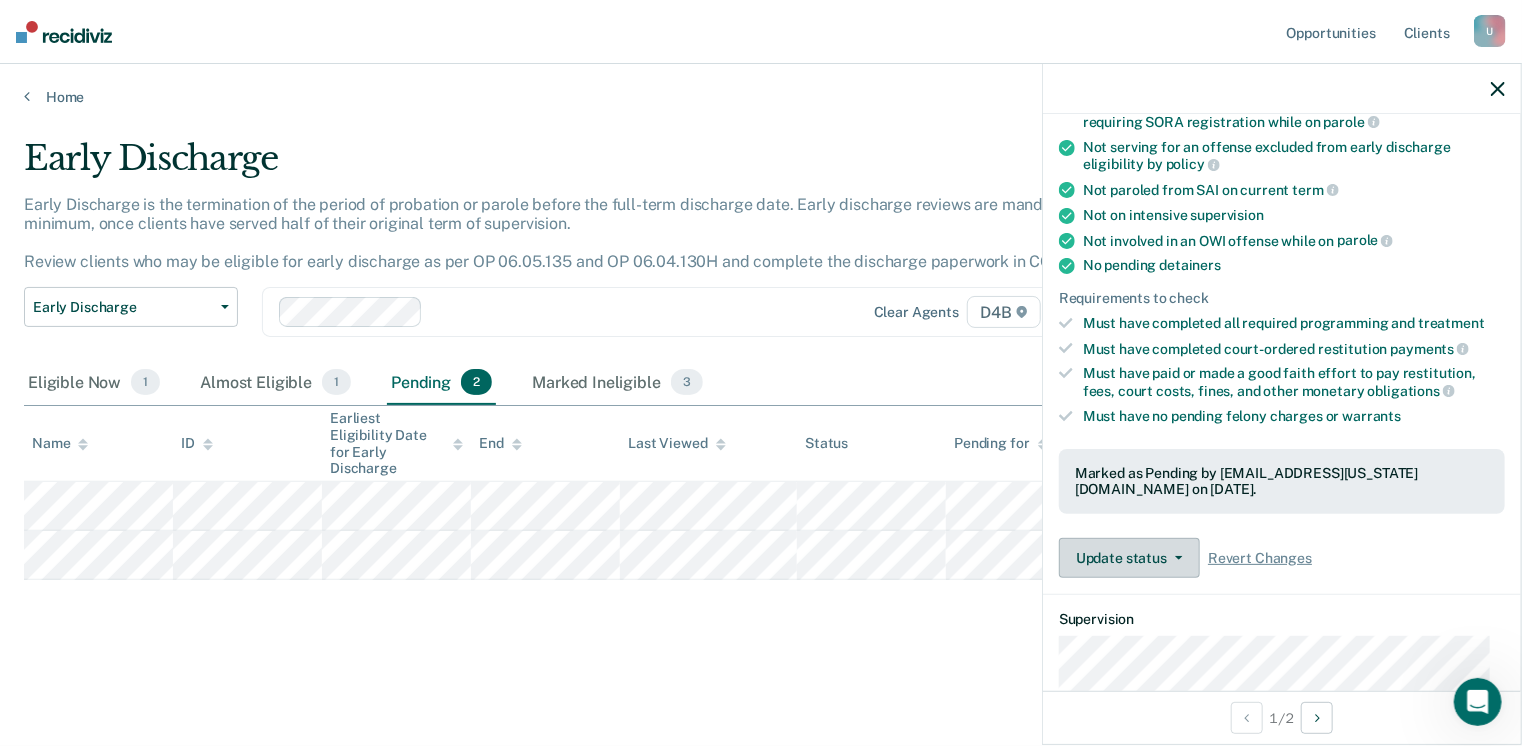 click on "Update status" at bounding box center (1129, 558) 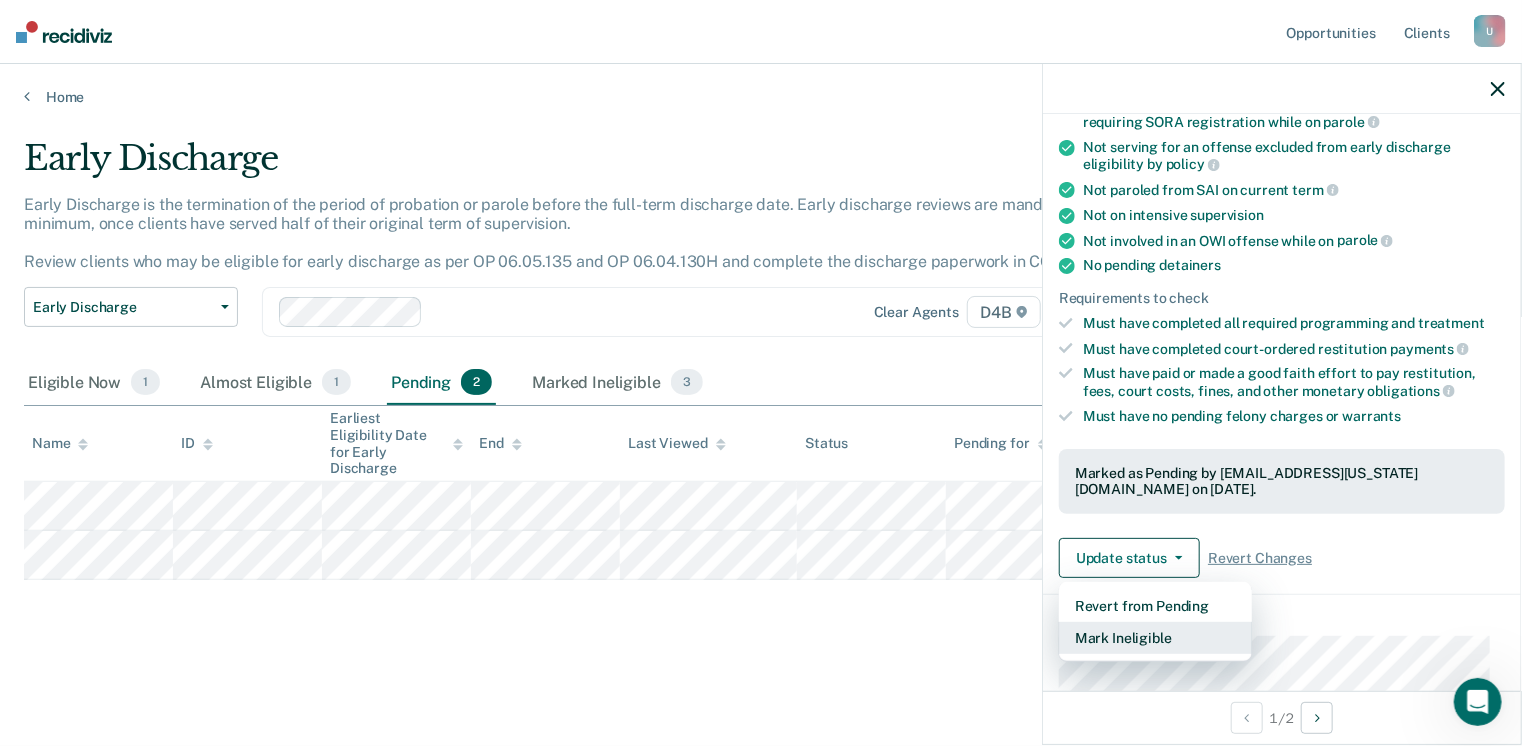 click on "Mark Ineligible" at bounding box center [1155, 638] 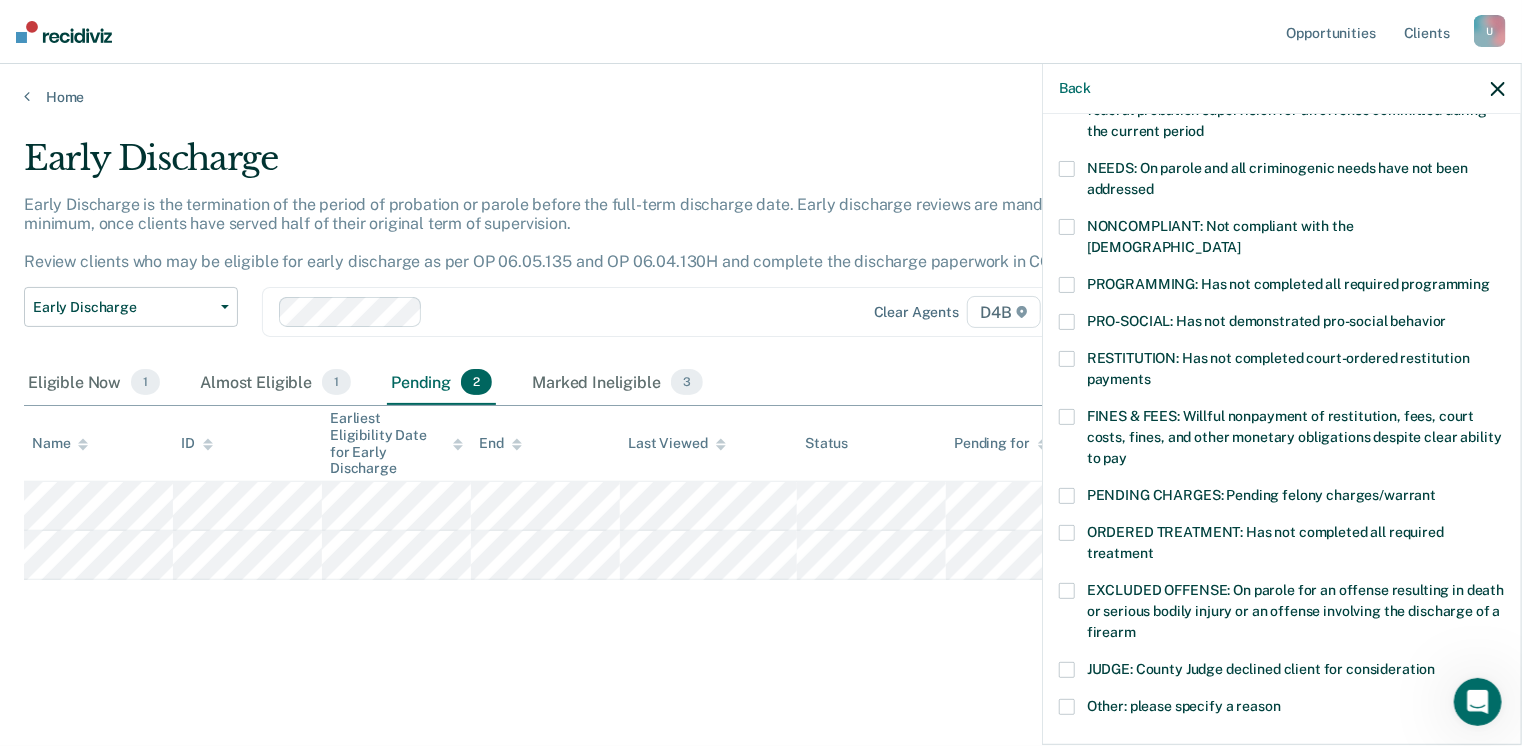 click at bounding box center (1067, 359) 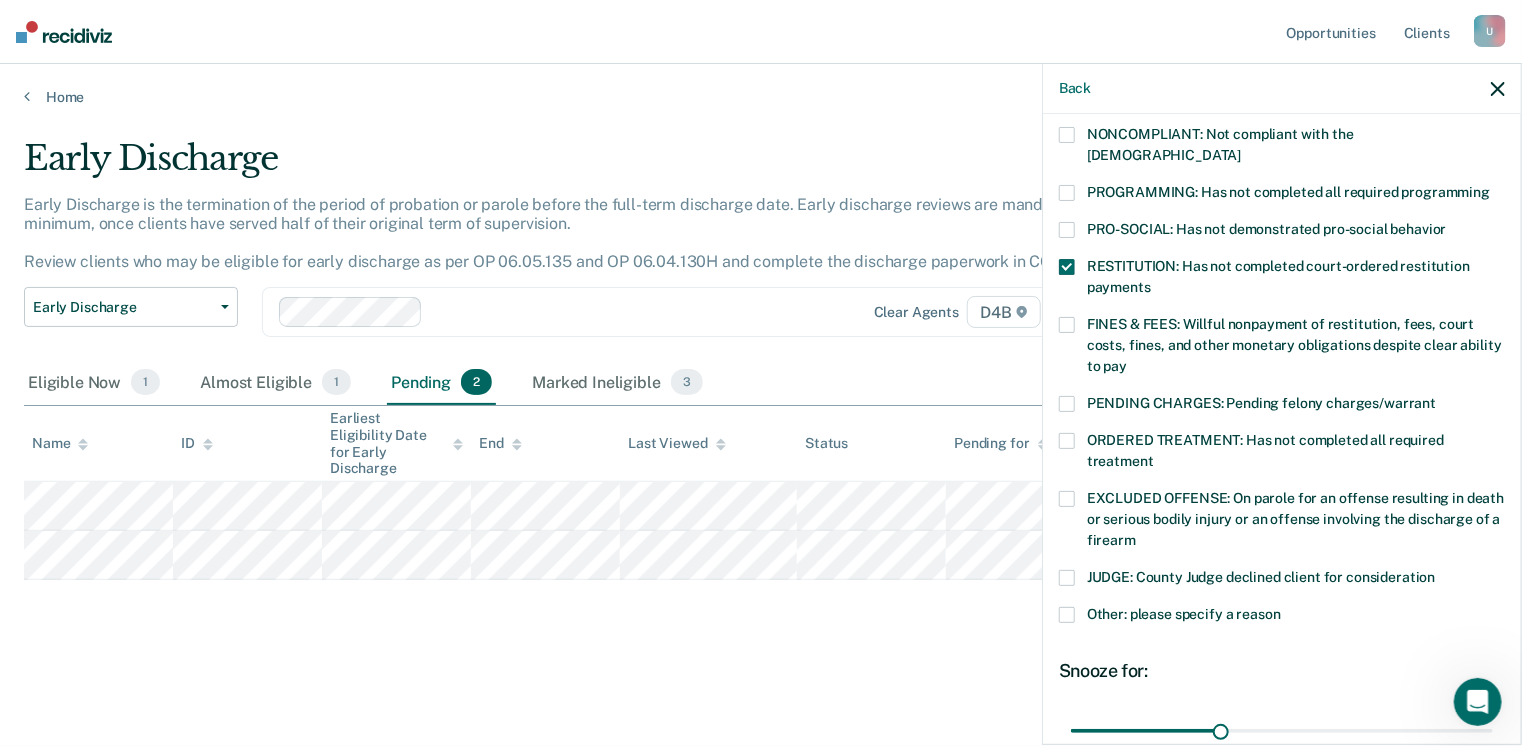scroll, scrollTop: 551, scrollLeft: 0, axis: vertical 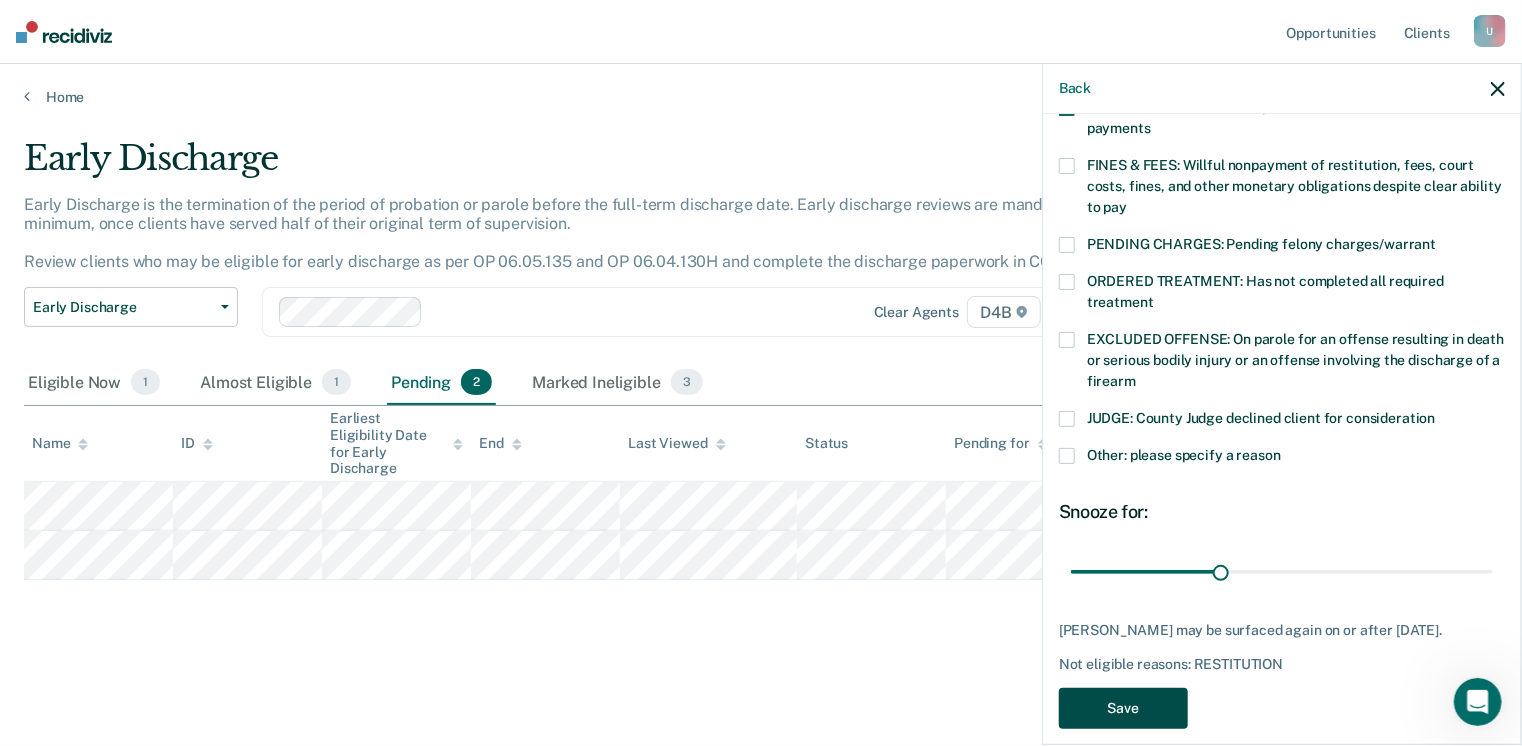 click on "Save" at bounding box center (1123, 708) 